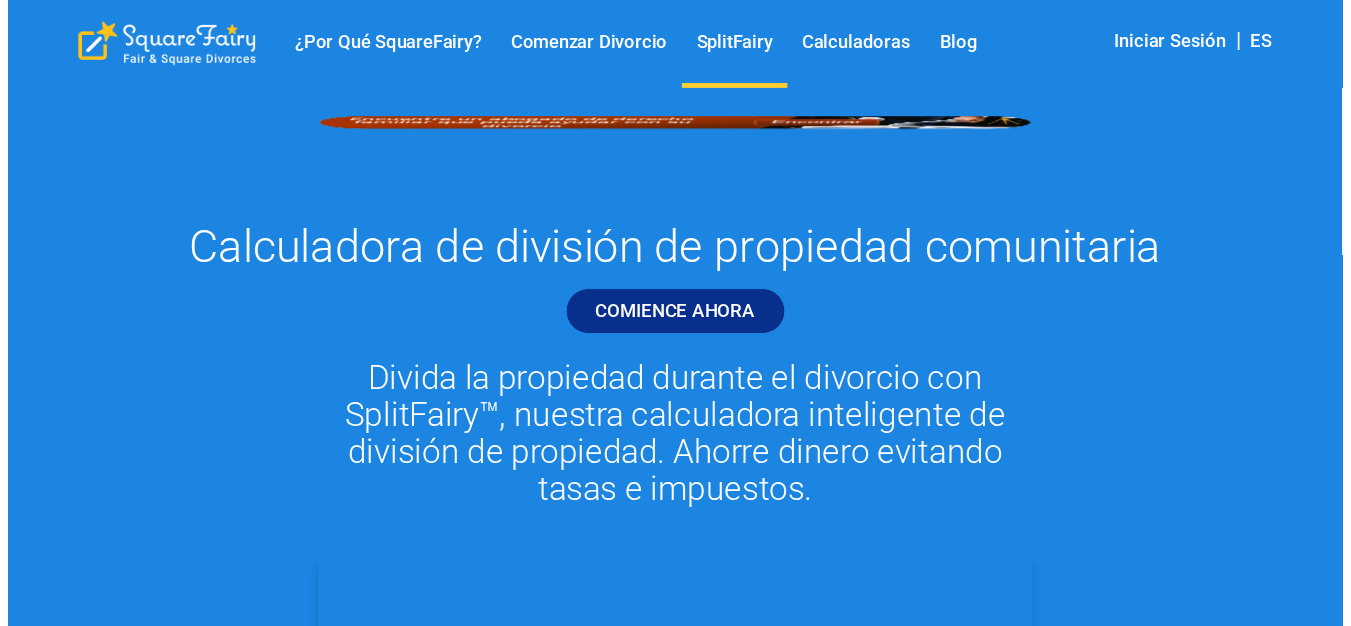 scroll, scrollTop: 0, scrollLeft: 0, axis: both 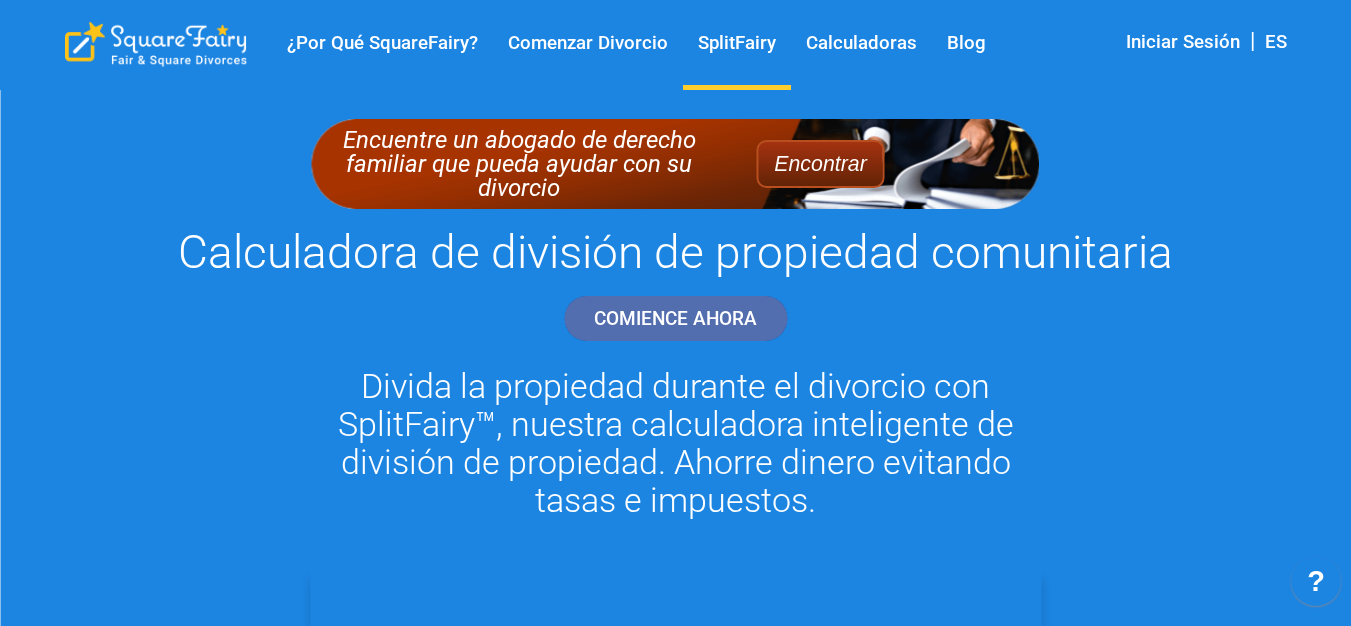 click on "COMIENCE AHORA" at bounding box center (675, 318) 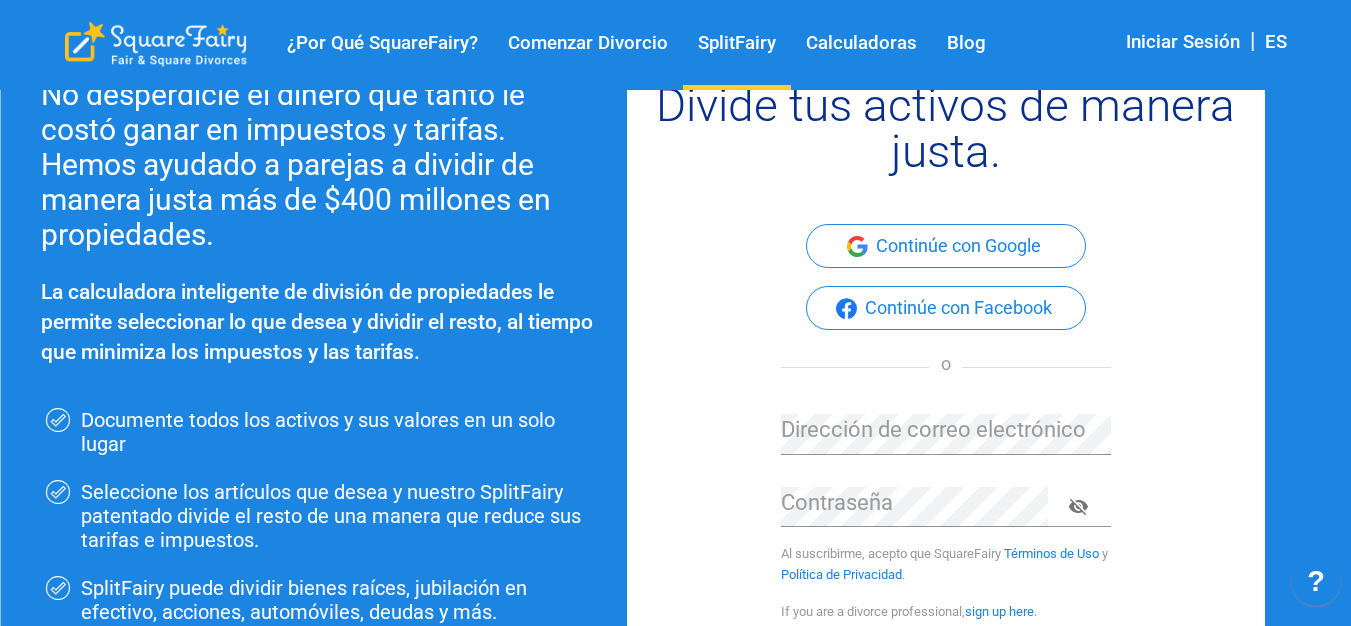 scroll, scrollTop: 0, scrollLeft: 0, axis: both 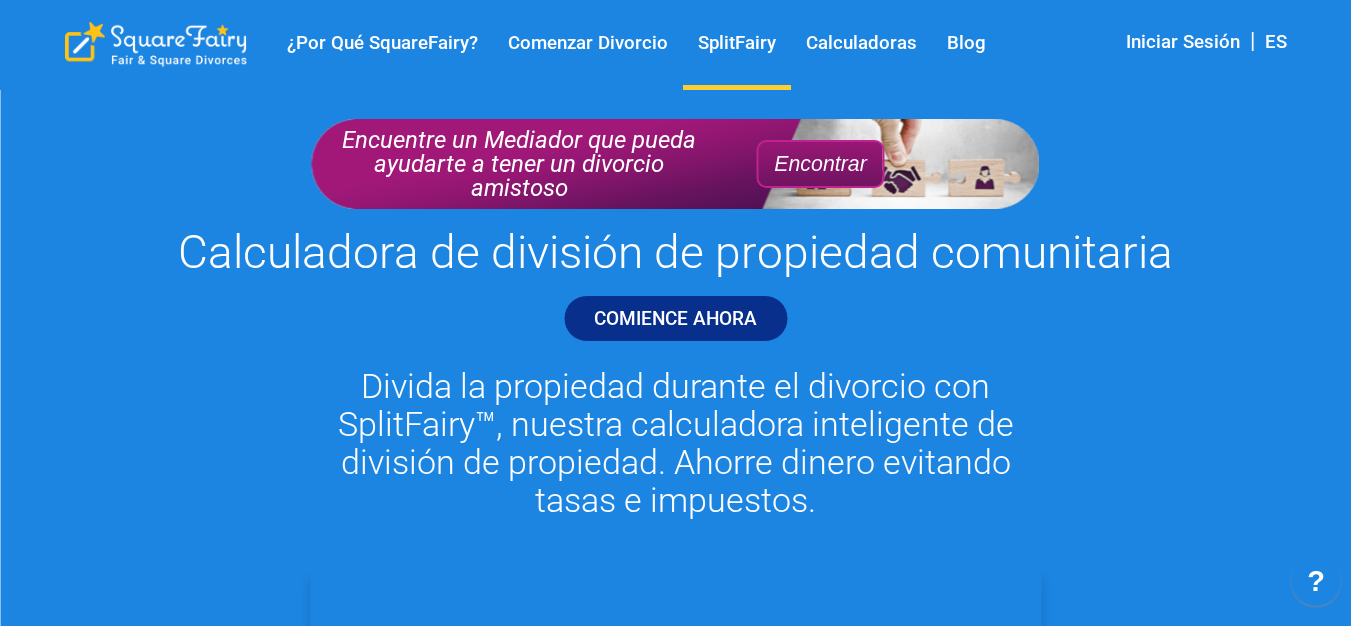 click on "COMIENCE AHORA" at bounding box center [675, 318] 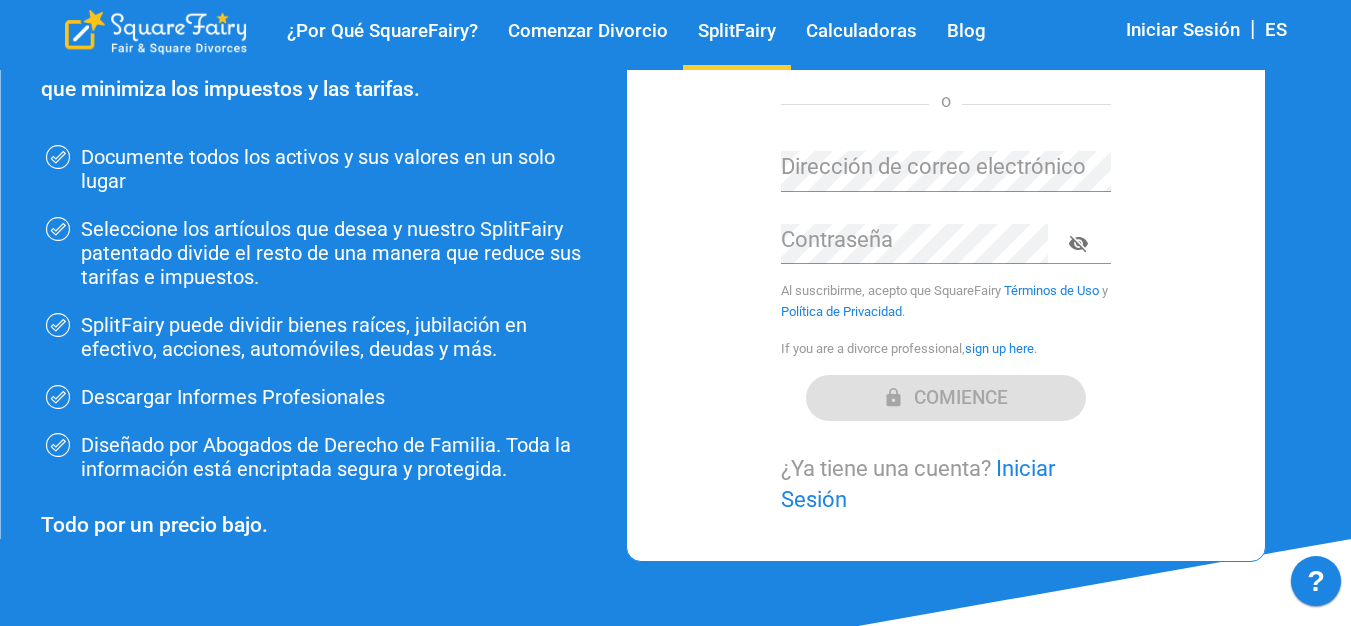scroll, scrollTop: 100, scrollLeft: 0, axis: vertical 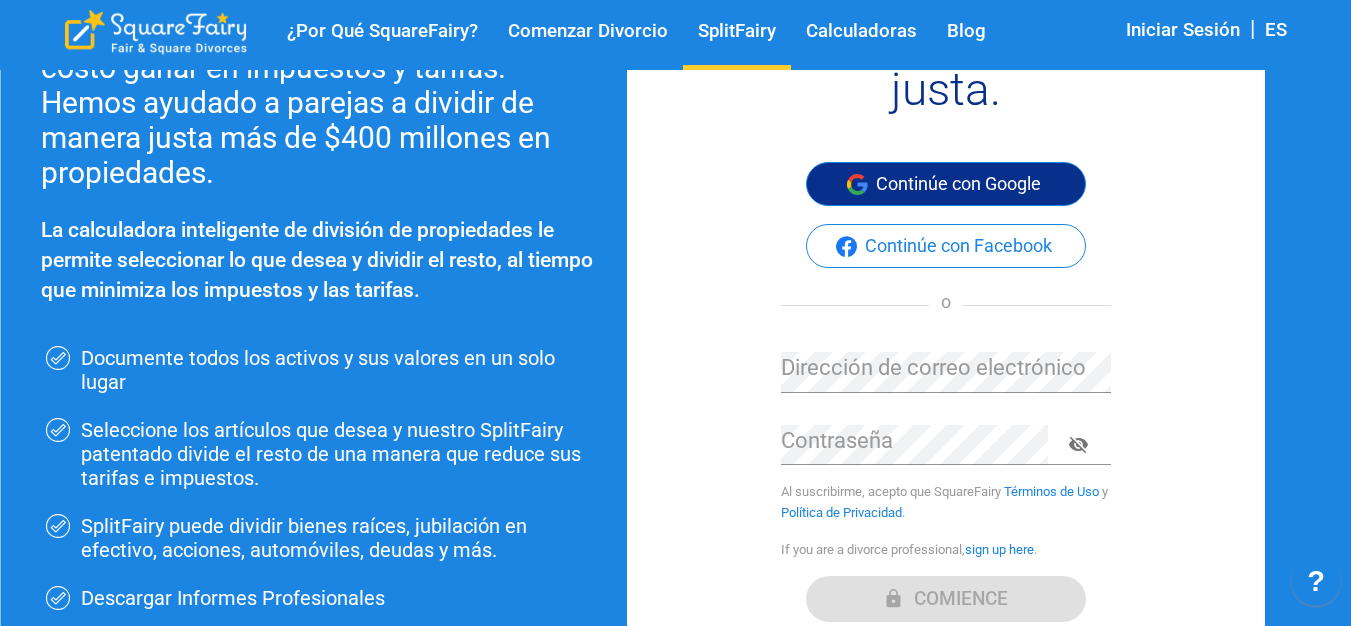 click on "Continúe con Google" at bounding box center [946, 184] 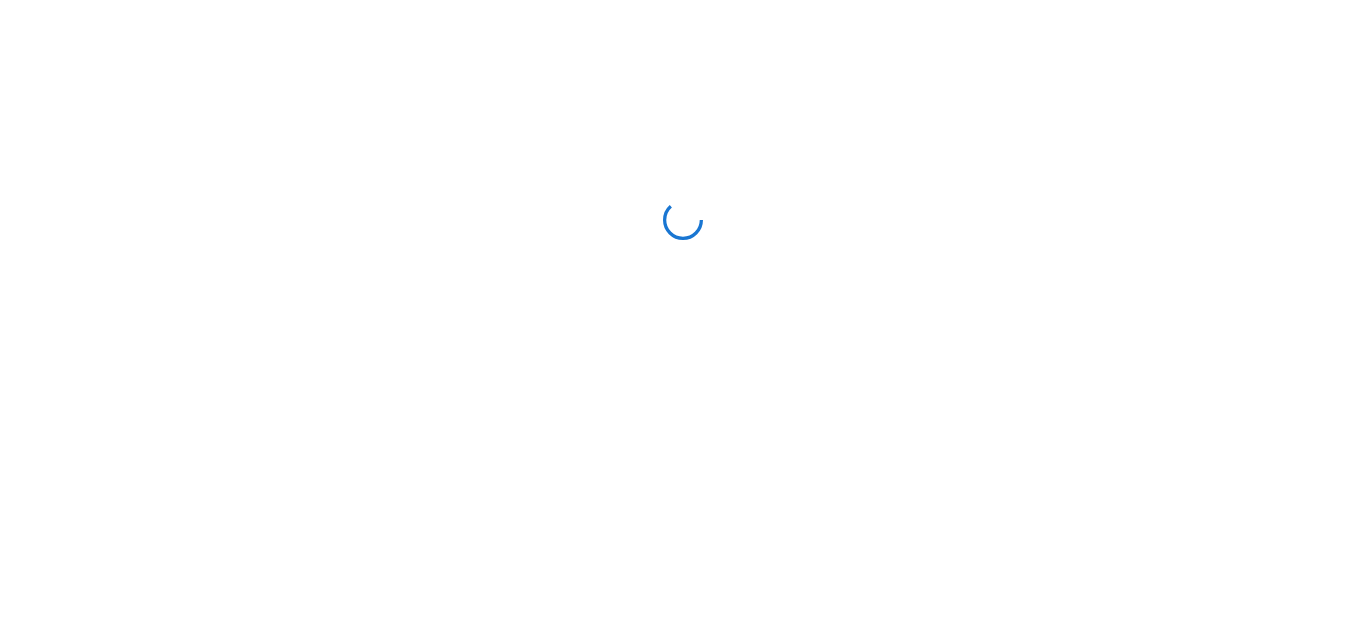 scroll, scrollTop: 0, scrollLeft: 0, axis: both 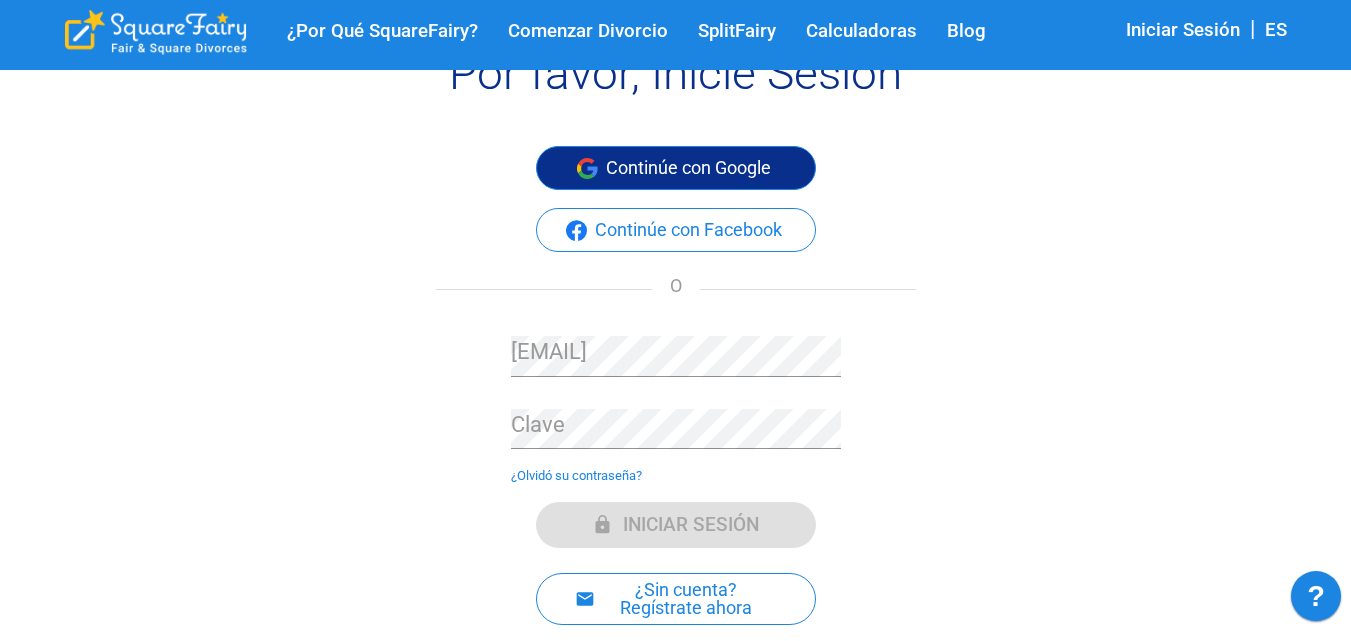 click on "Continúe con Google" at bounding box center [676, 168] 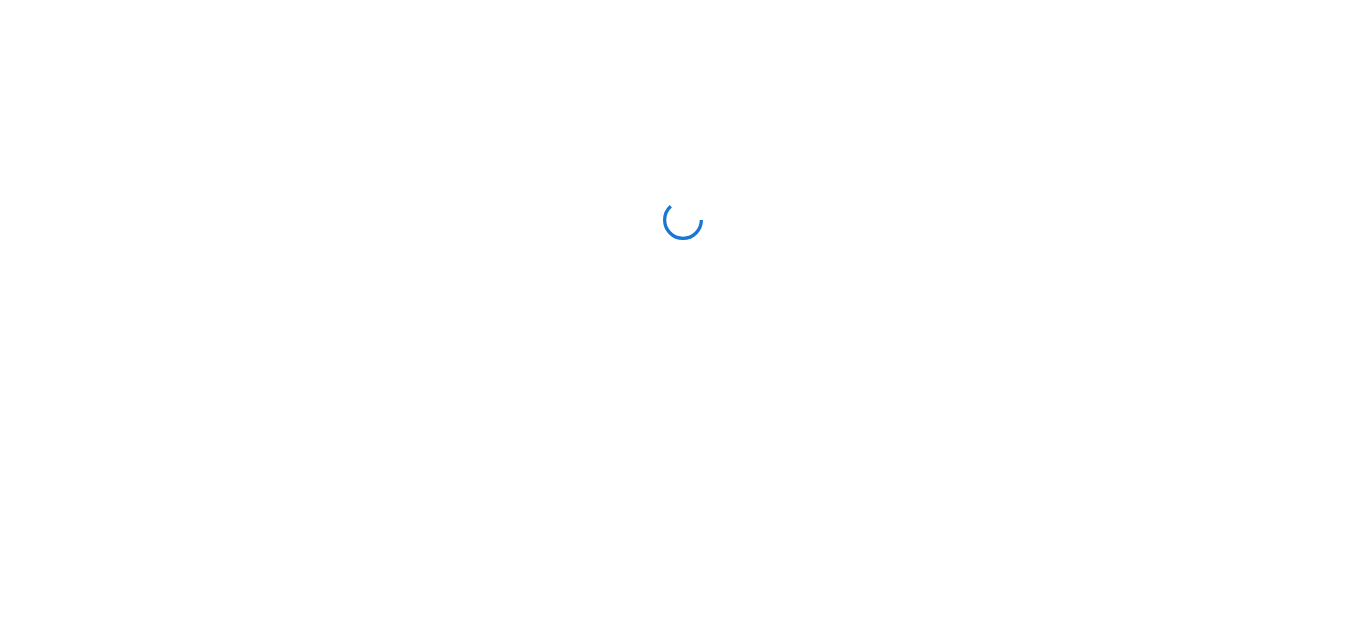 scroll, scrollTop: 0, scrollLeft: 0, axis: both 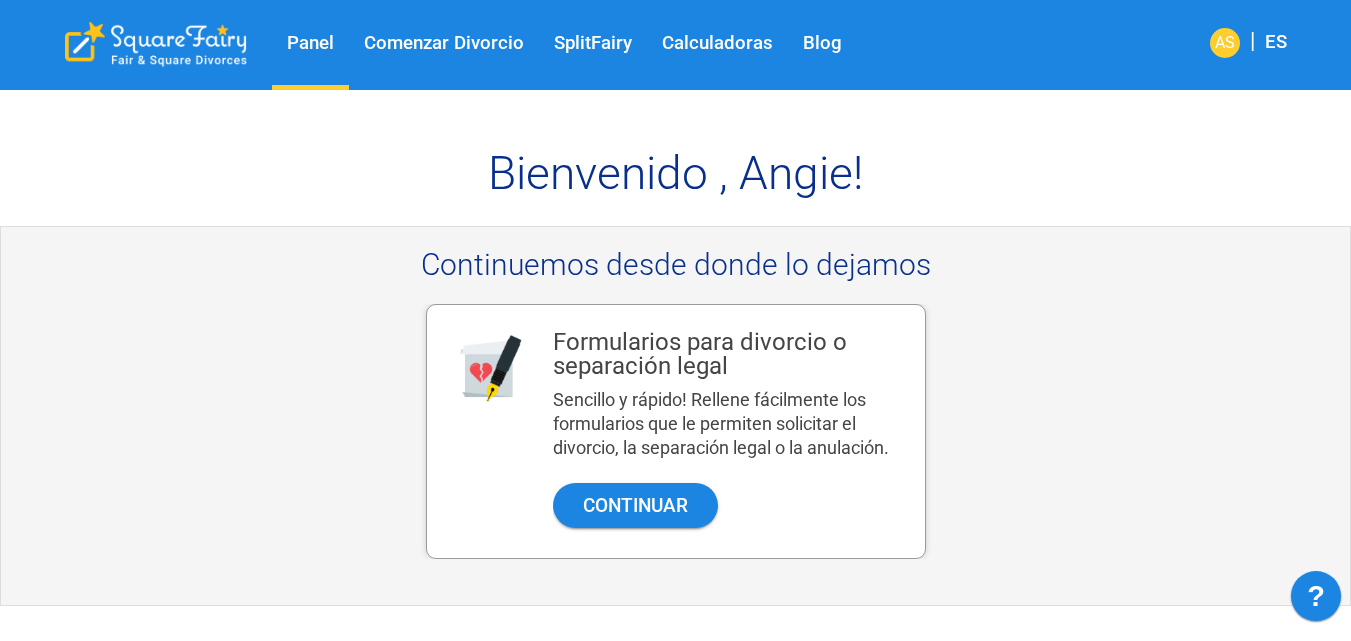 click on "Calculadoras" at bounding box center [717, 43] 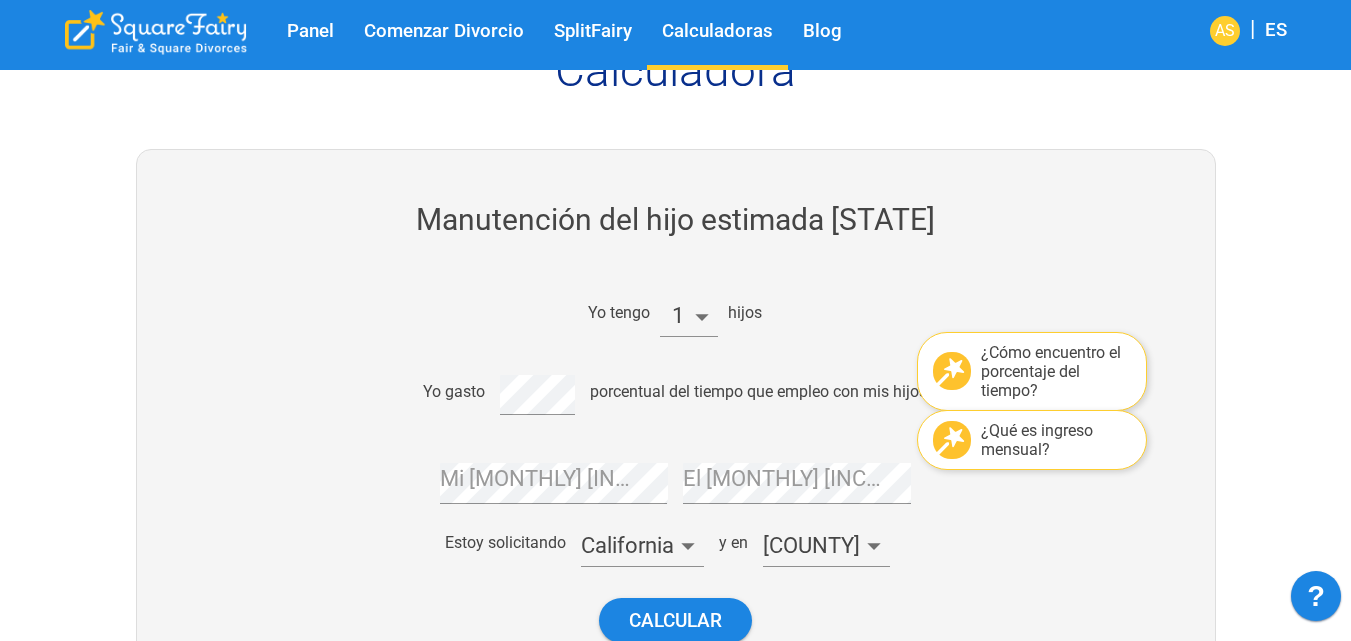 scroll, scrollTop: 200, scrollLeft: 0, axis: vertical 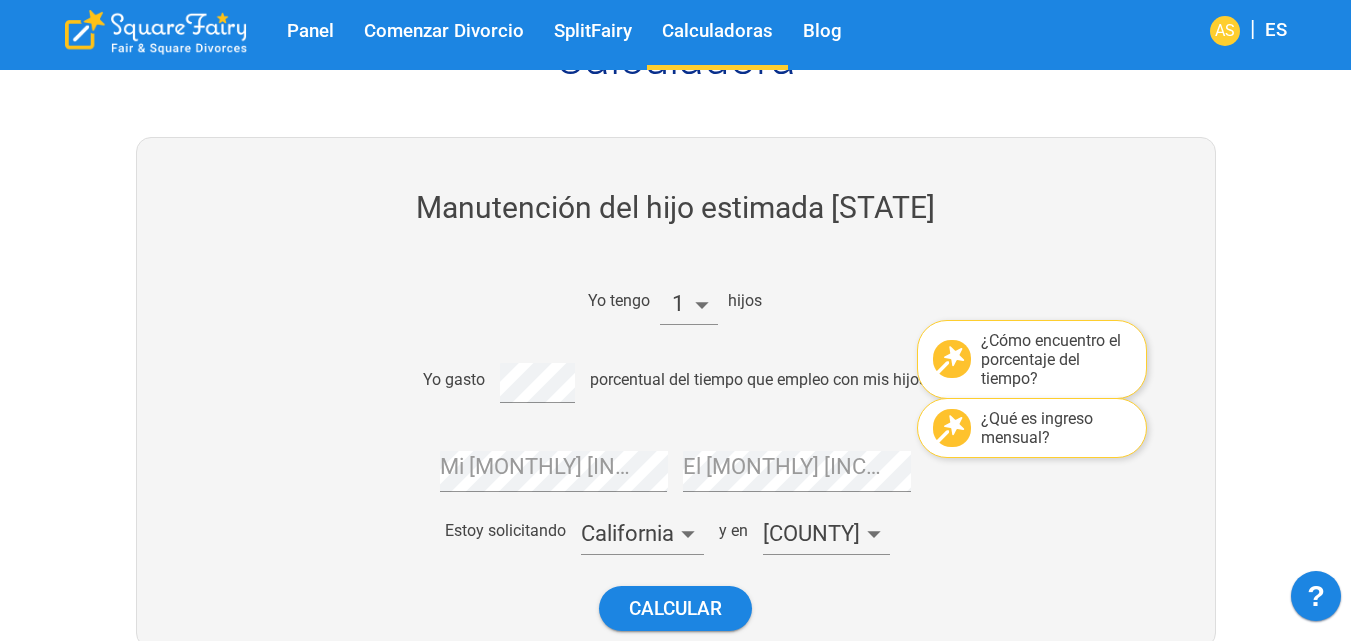 click on "Manutención del hijo estimada [STATE] Yo tengo 1 hijos ¿Cómo encuentro el porcentaje del tiempo? Yo gasto porcentual del tiempo que empleo con mis hijos ¿Qué es ingreso mensual? Mi Ingreso Mensual El Ingreso Mensual del Cónyuge Estoy solicitando [STATE] y en [COUNTY] County Calcular Consideraciones en la manutención infantil de [STATE] ¿Buscando Otras Locaciones? :" at bounding box center [675, 1219] 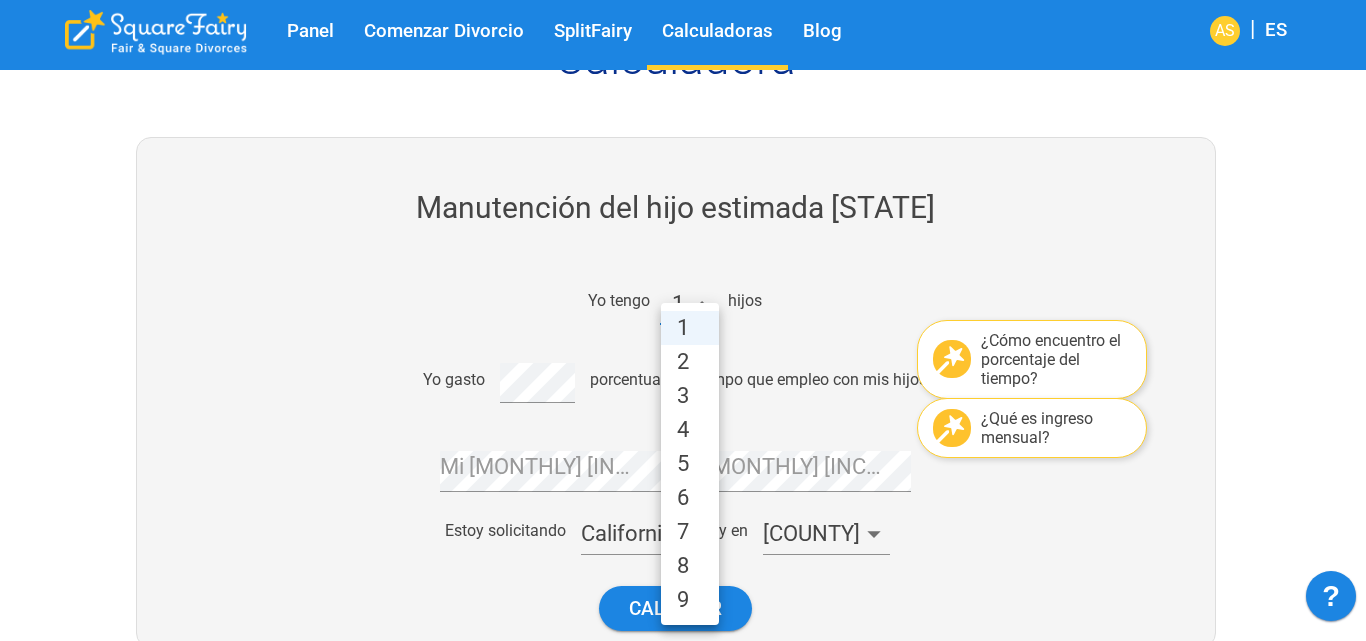 click on "2" at bounding box center [690, 362] 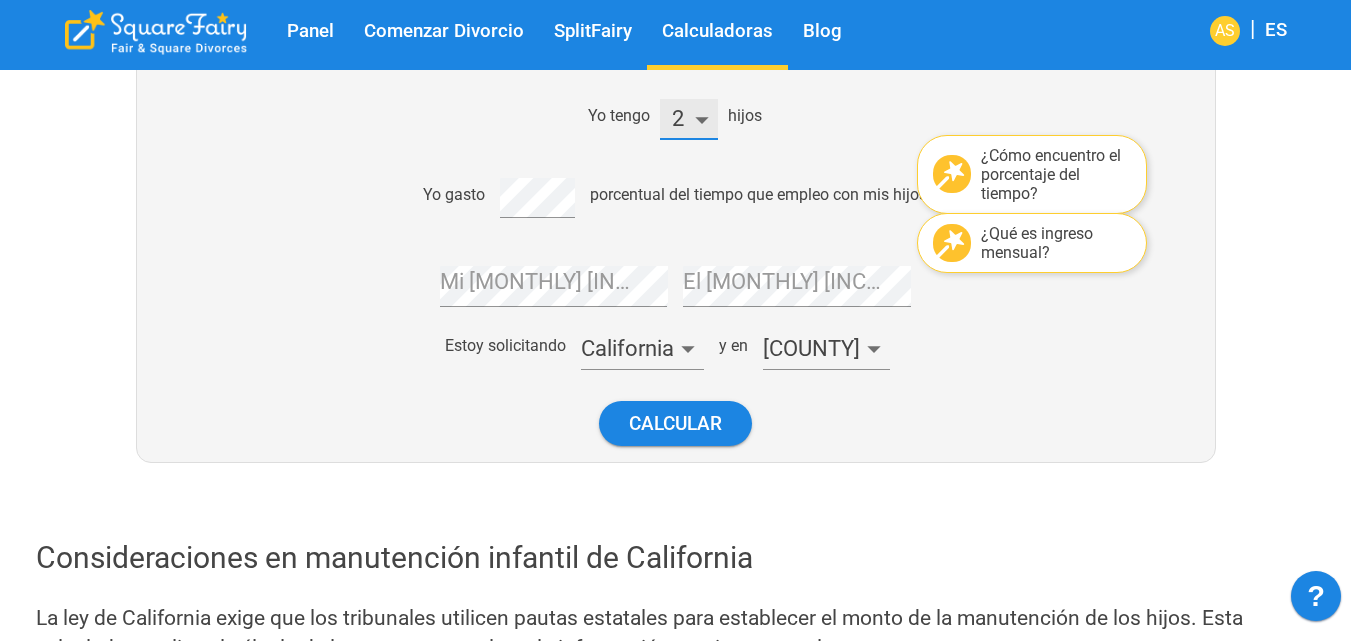 scroll, scrollTop: 400, scrollLeft: 0, axis: vertical 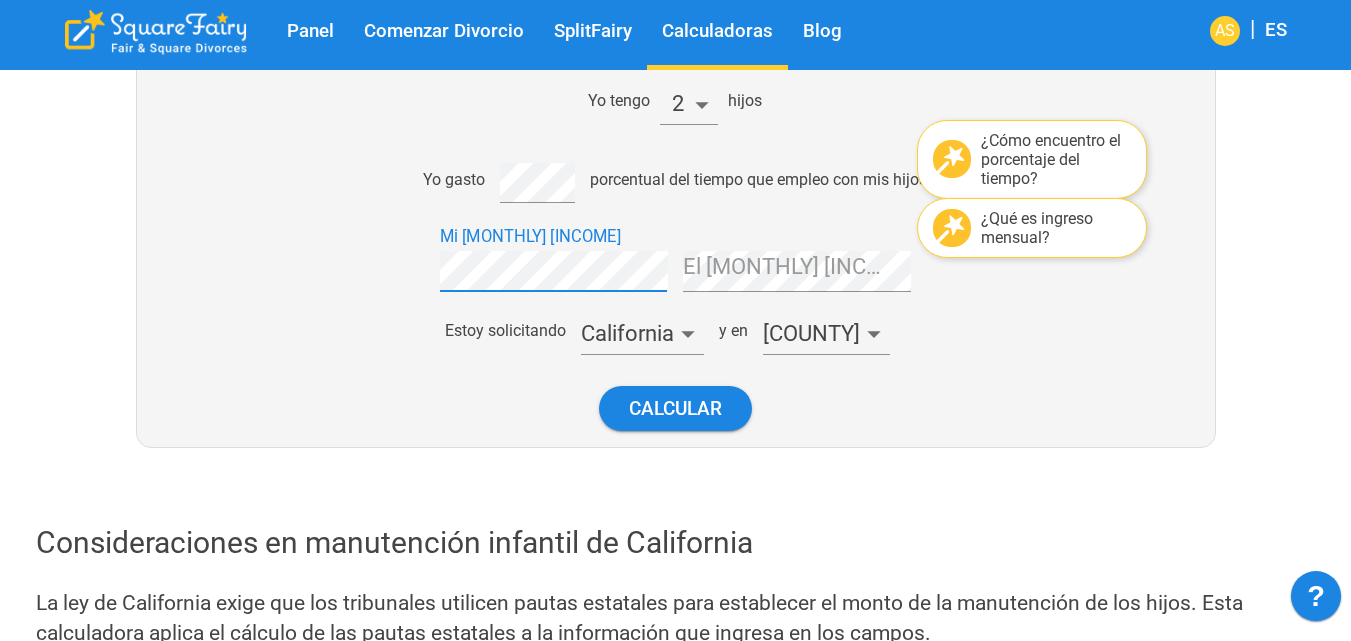 click on "El [MONTHLY] [INCOME] del Cónyuge" at bounding box center [796, 263] 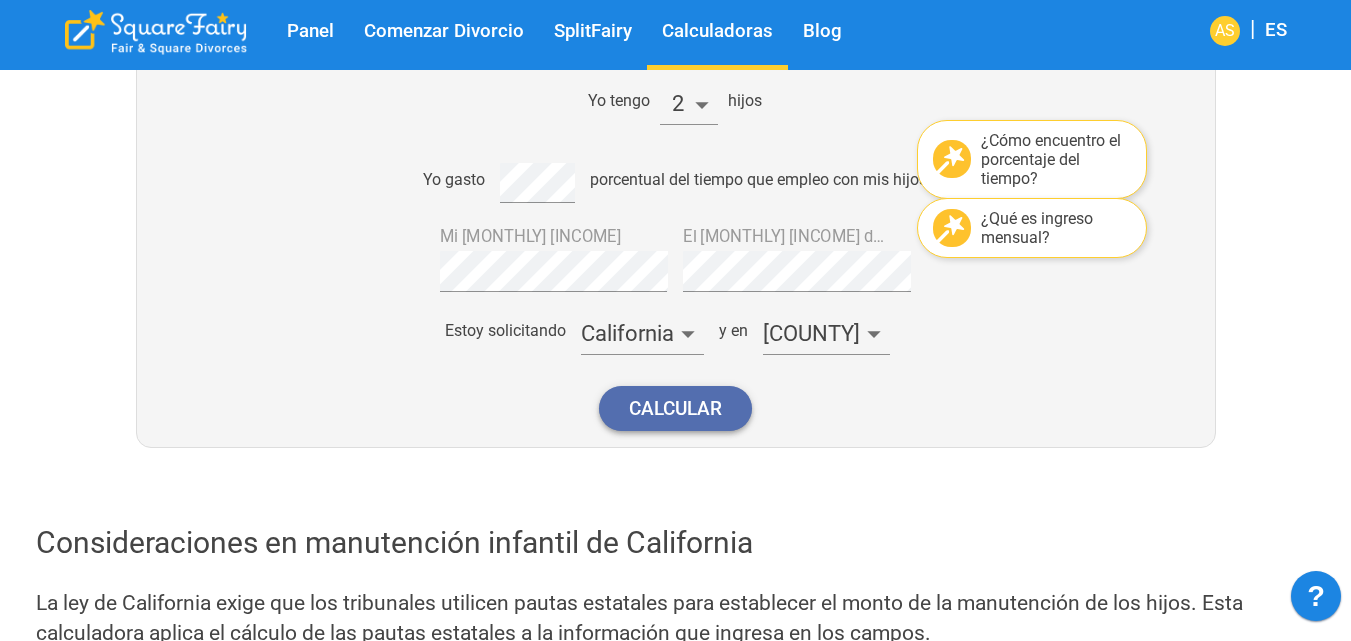 click on "Calcular" at bounding box center [675, 408] 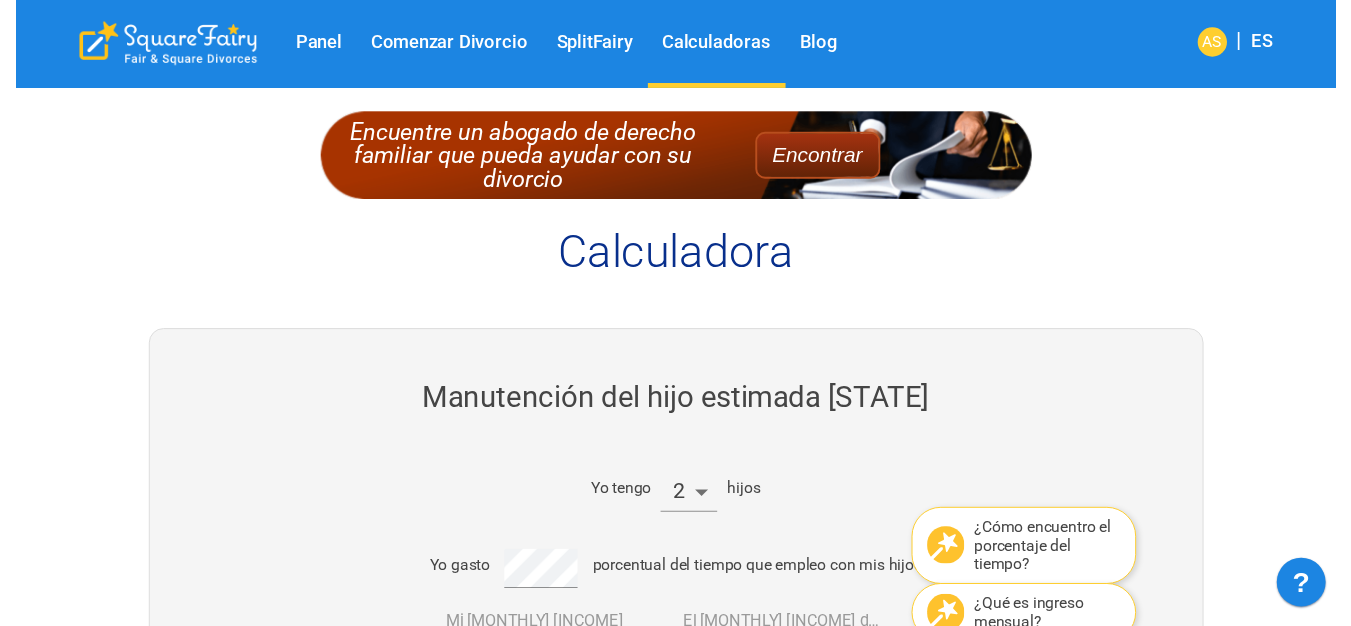 scroll, scrollTop: 0, scrollLeft: 0, axis: both 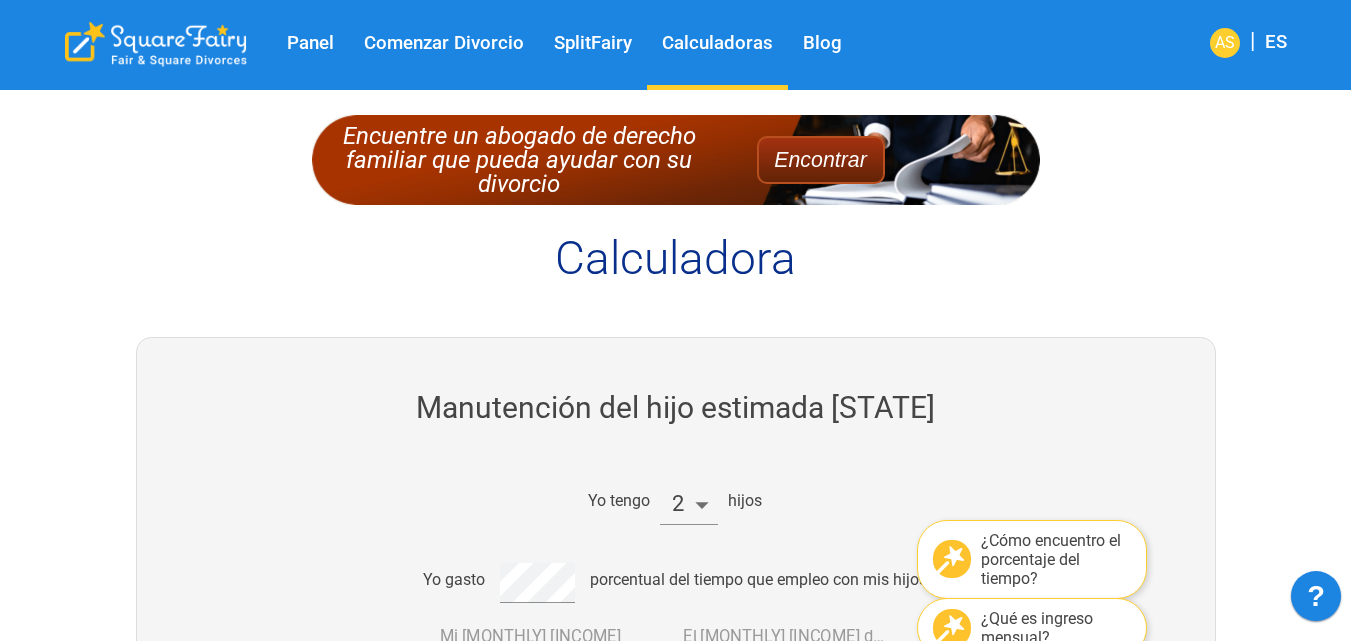 click on "SplitFairy" at bounding box center (593, 43) 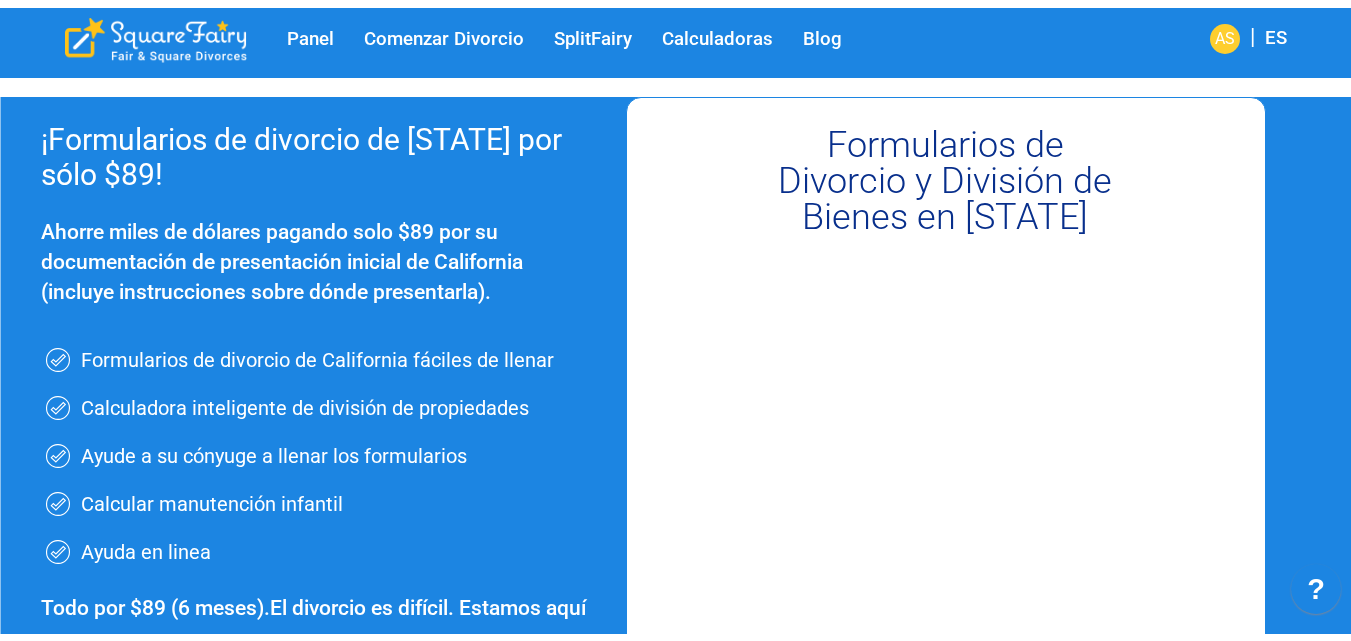 scroll, scrollTop: 0, scrollLeft: 0, axis: both 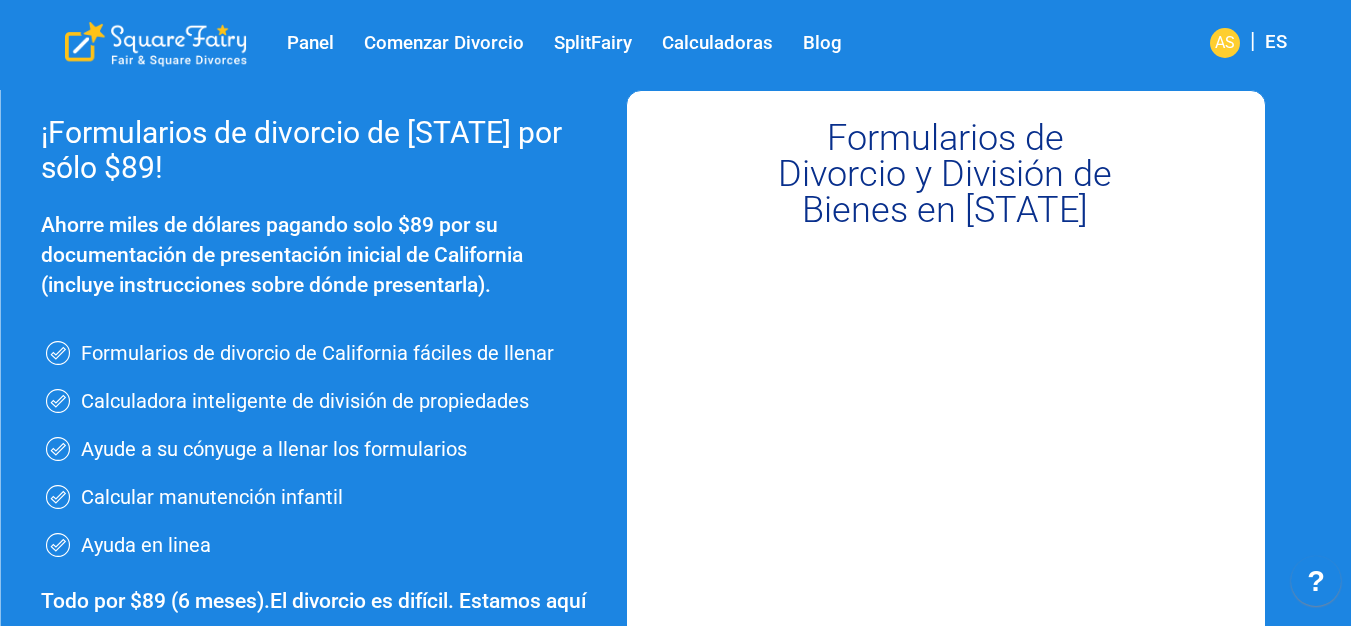 click on "Comenzar Divorcio" at bounding box center [444, 43] 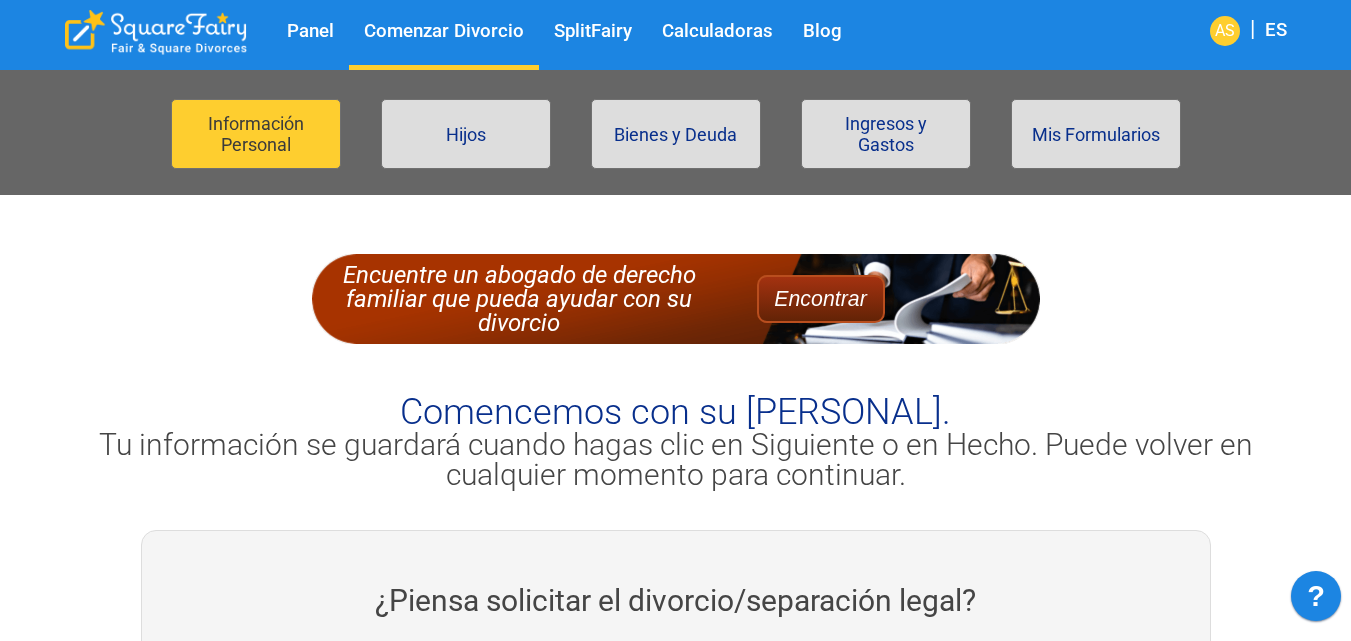 scroll, scrollTop: 300, scrollLeft: 0, axis: vertical 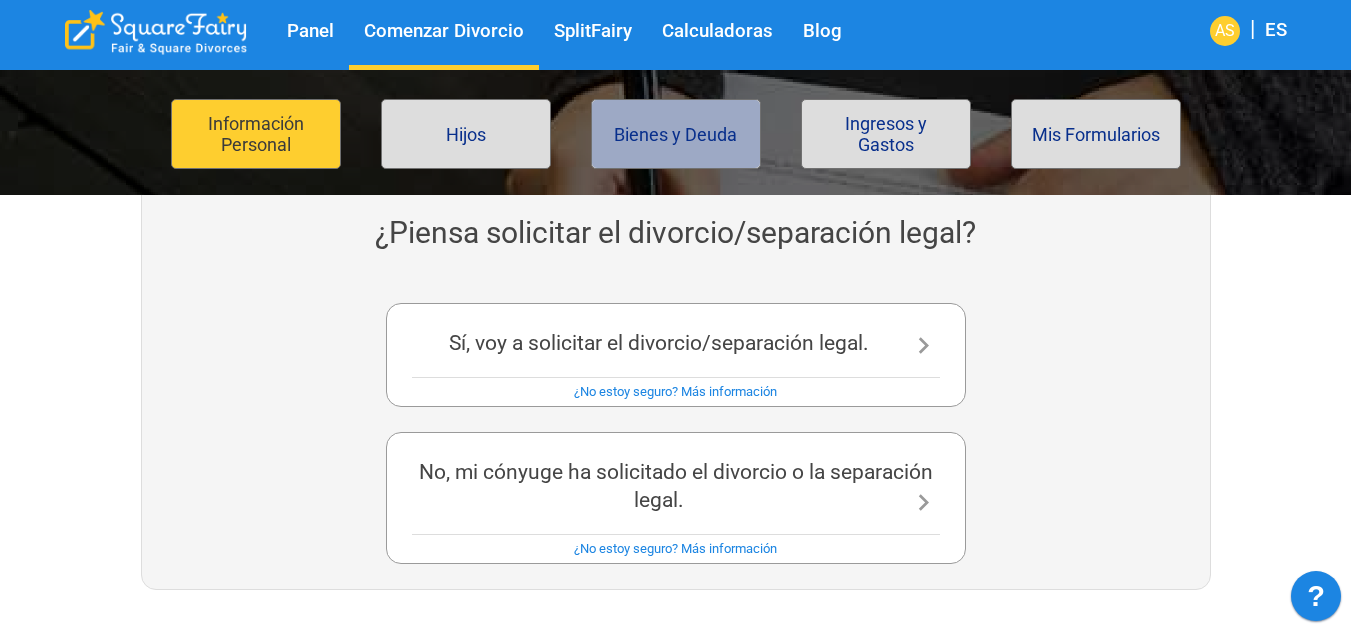 click on "Bienes y Deuda" at bounding box center (676, 134) 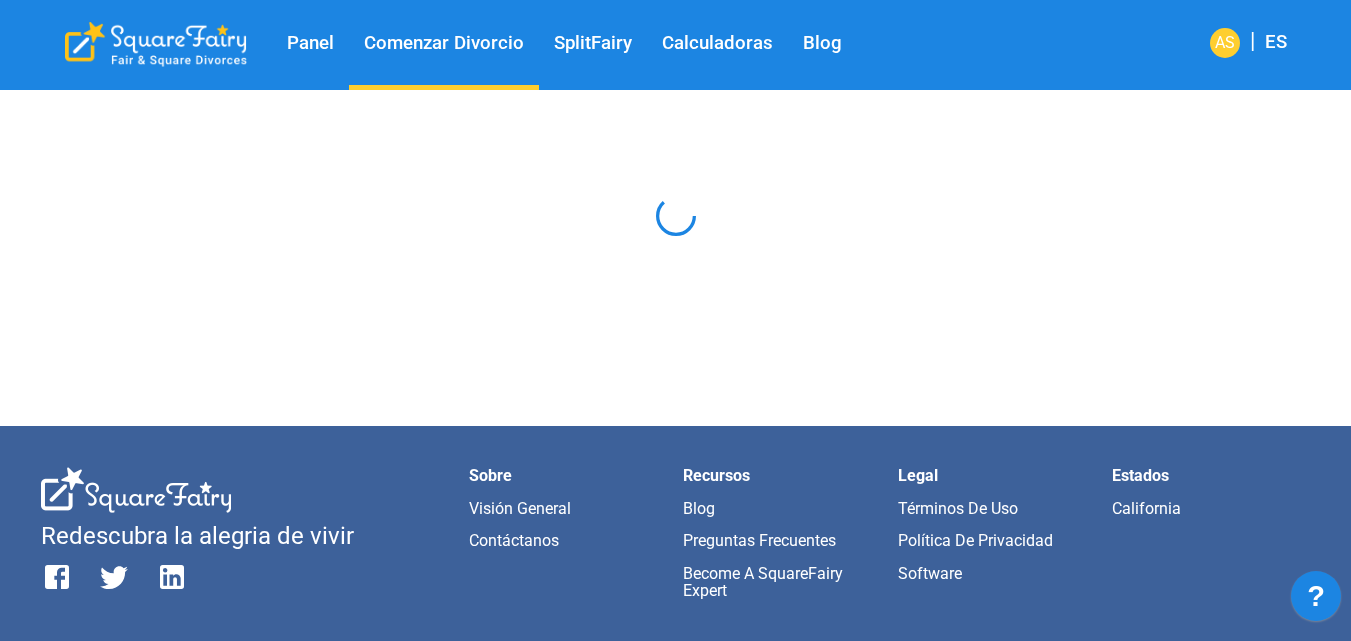 scroll, scrollTop: 0, scrollLeft: 0, axis: both 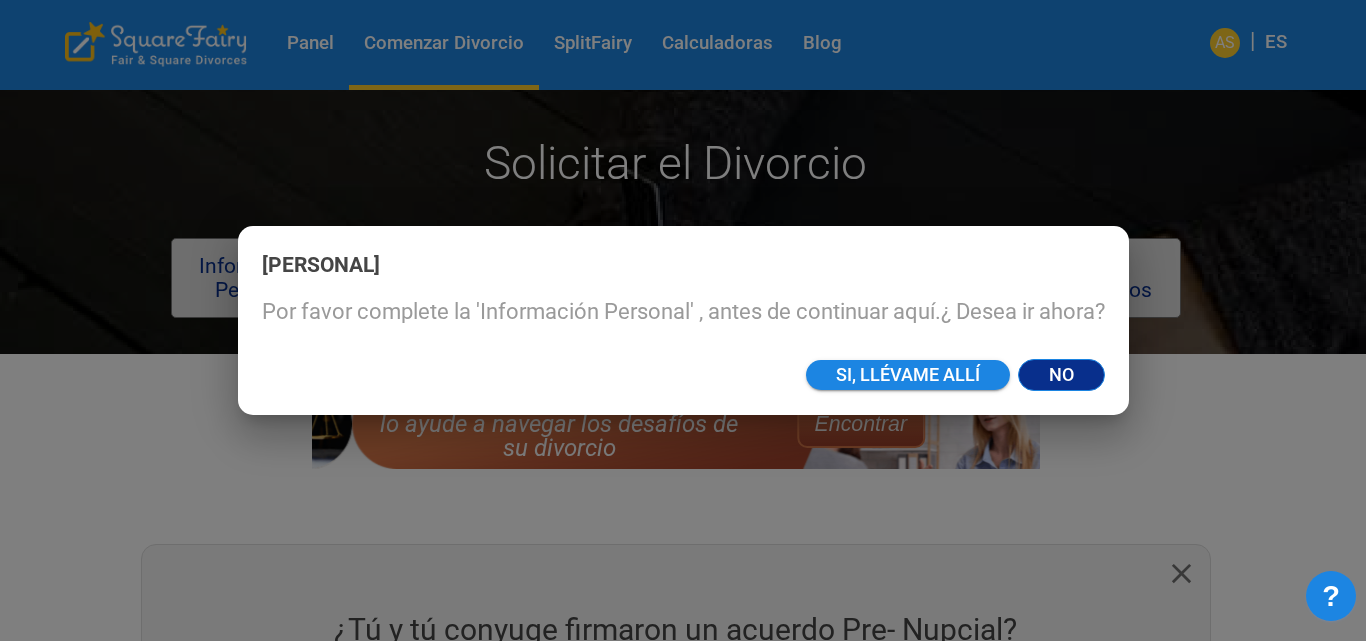 click on "No" at bounding box center [1061, 375] 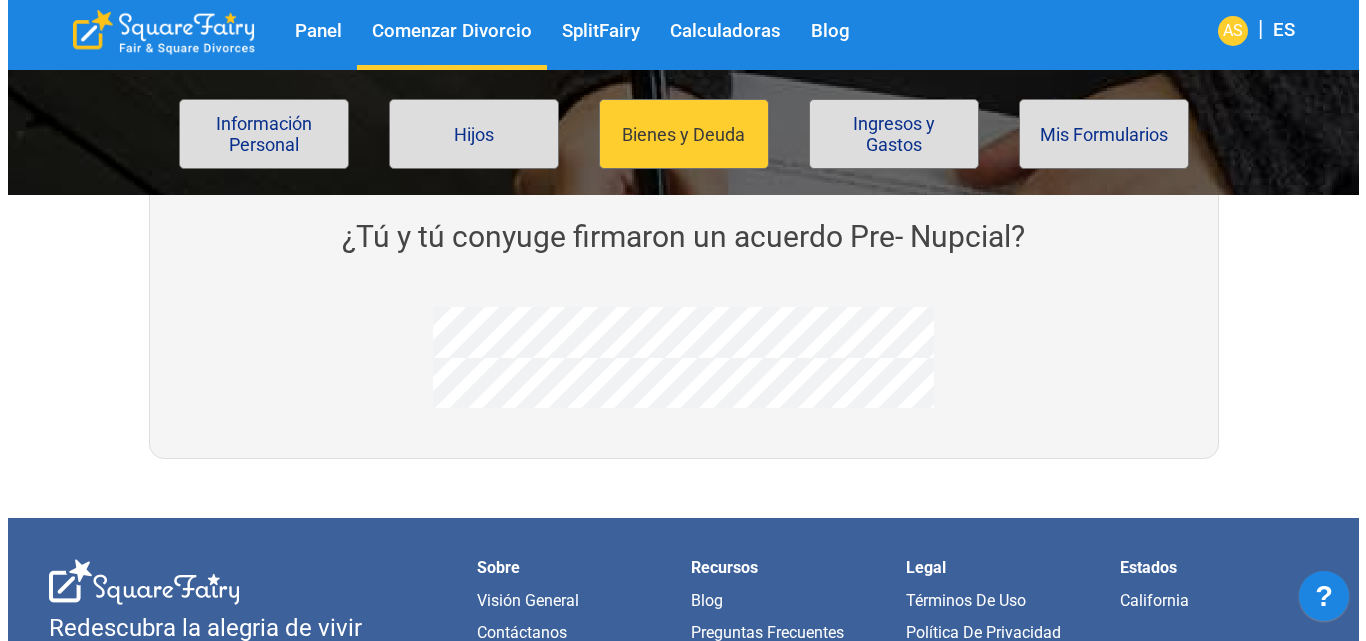 scroll, scrollTop: 300, scrollLeft: 0, axis: vertical 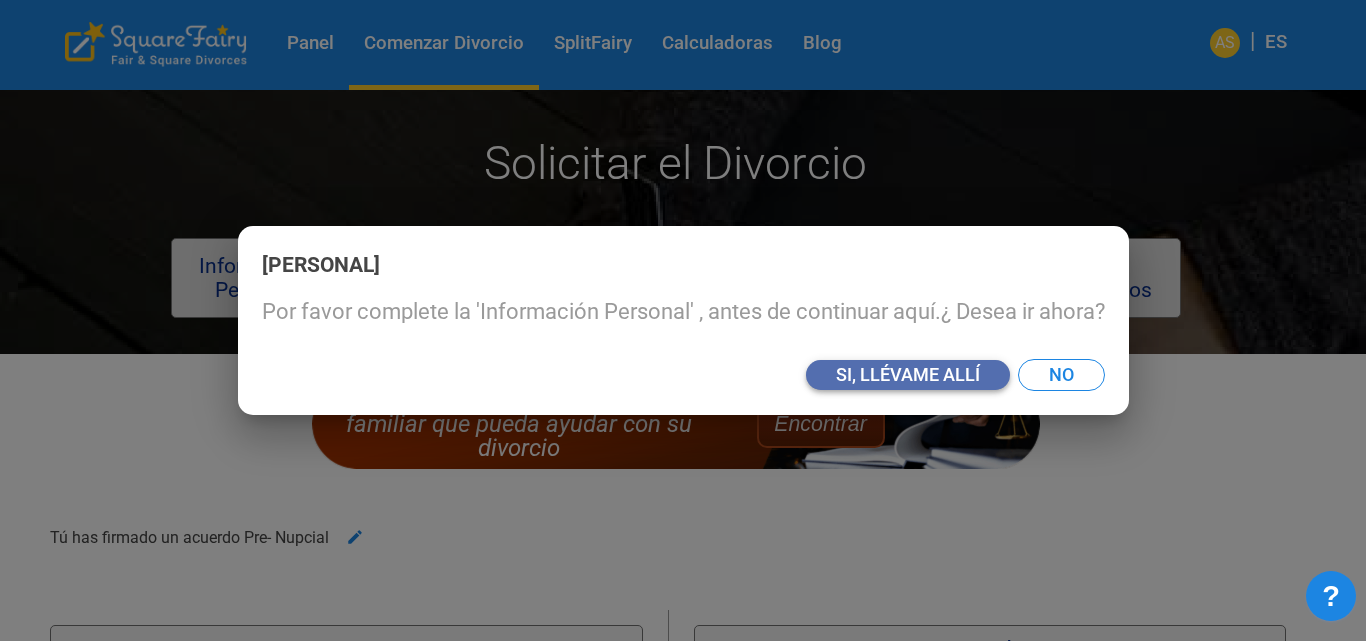 click on "Si, llévame allí" at bounding box center (908, 375) 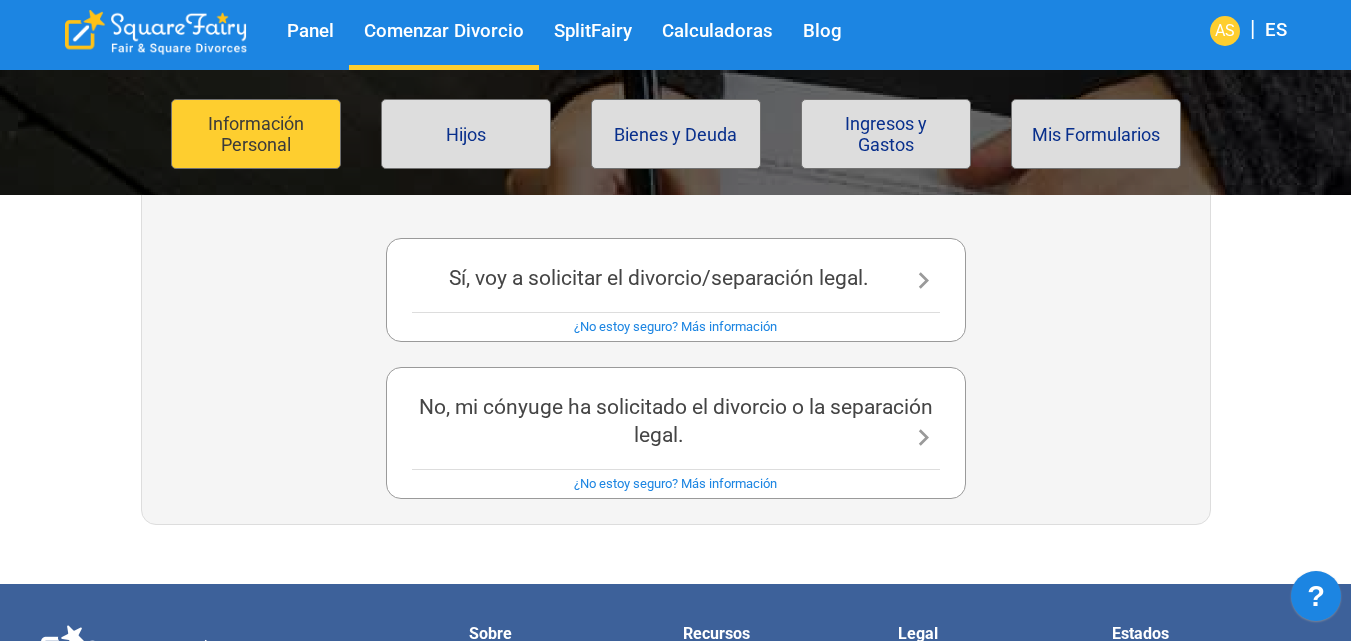 scroll, scrollTop: 600, scrollLeft: 0, axis: vertical 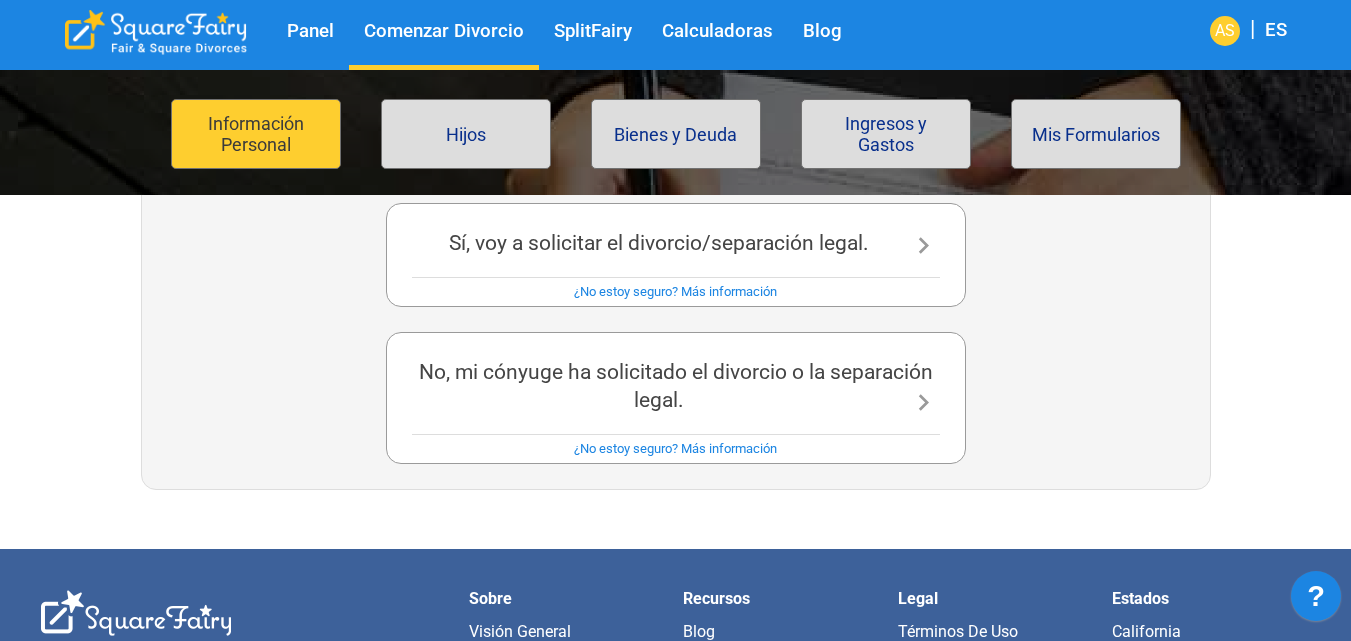 click on "Sí, voy a solicitar el divorcio/separación legal." at bounding box center (676, 243) 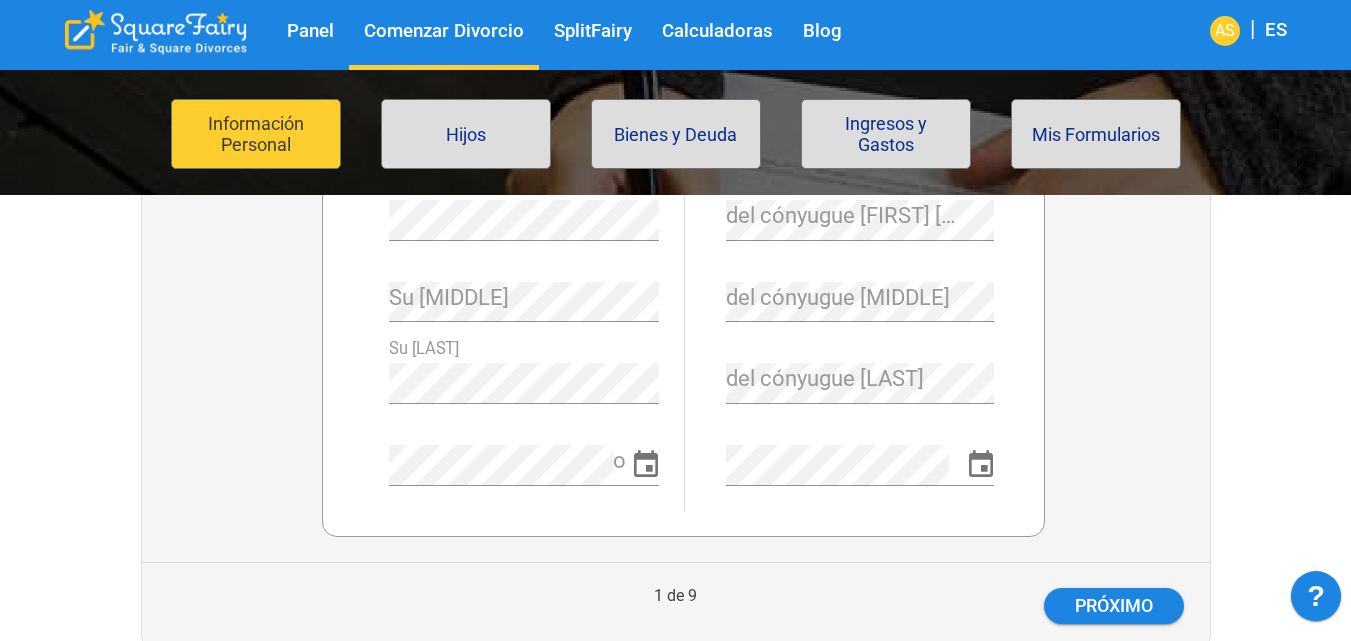 scroll, scrollTop: 700, scrollLeft: 0, axis: vertical 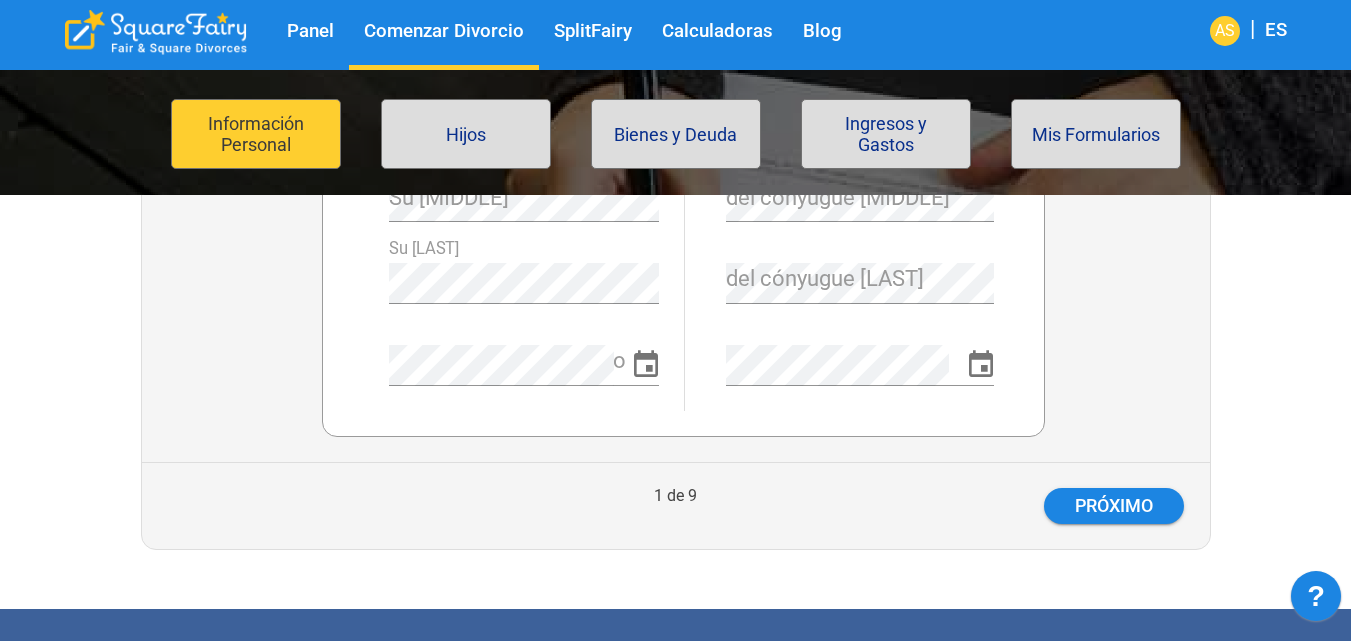 click on "1   de   9 Próximo" at bounding box center [676, 505] 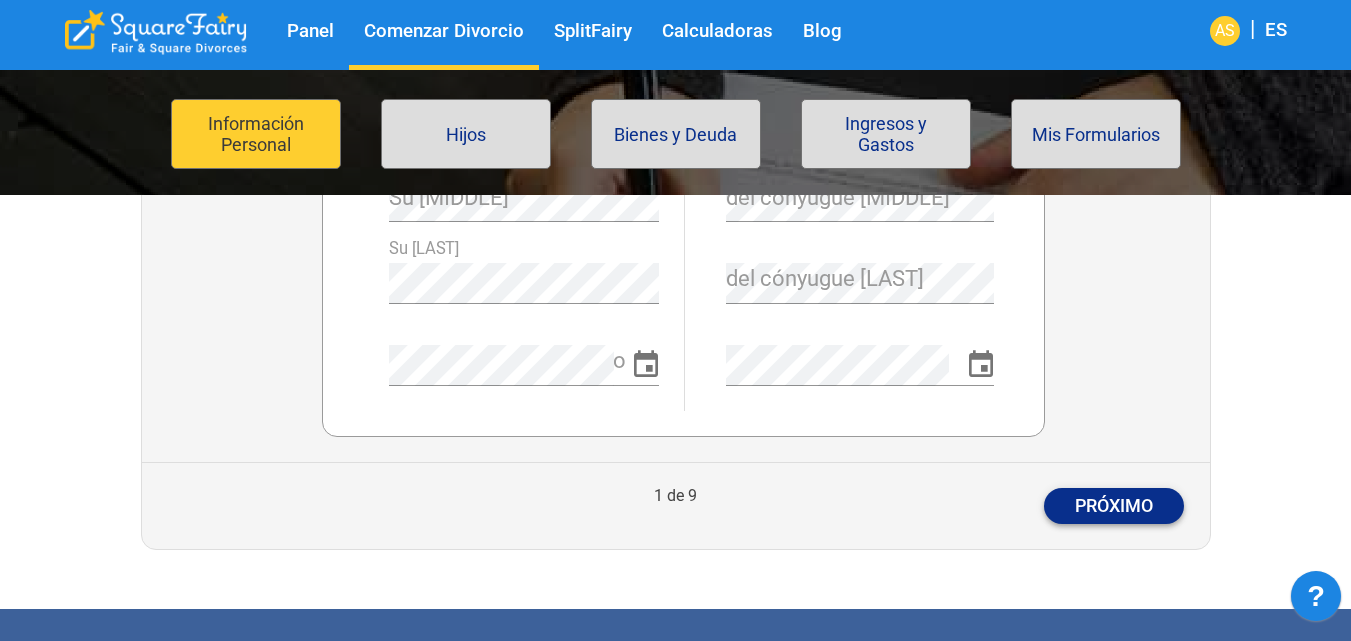 click on "Próximo" at bounding box center [1114, 506] 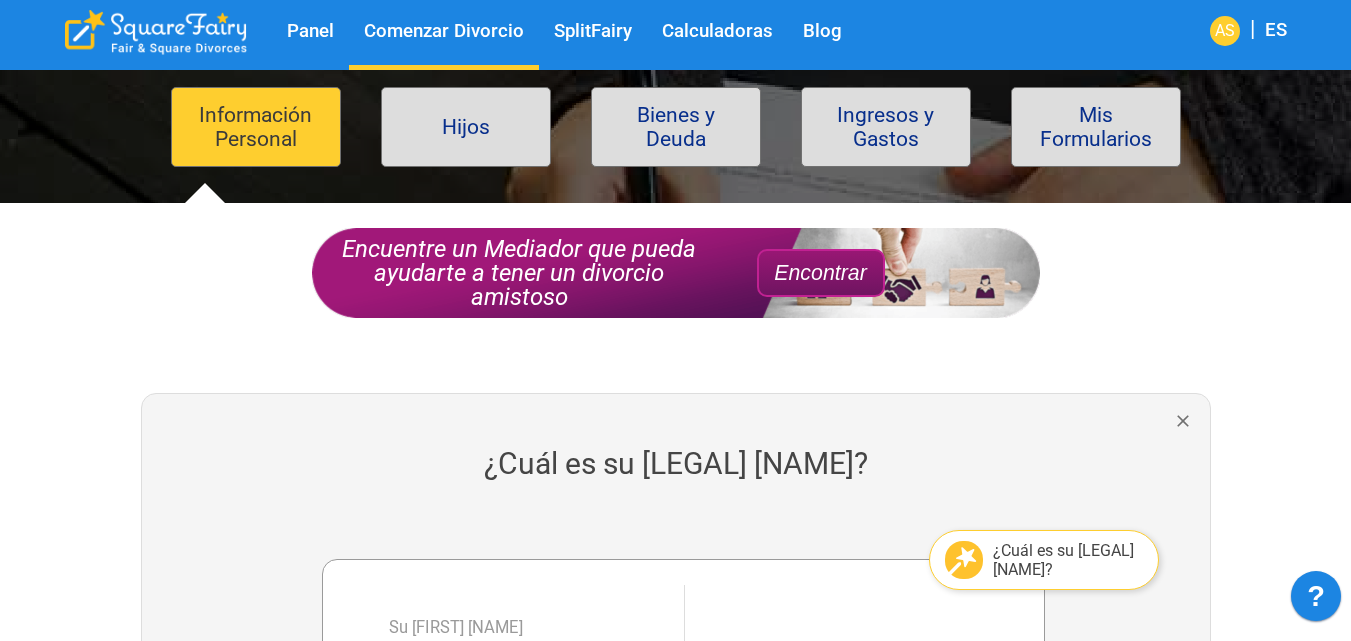 scroll, scrollTop: 0, scrollLeft: 0, axis: both 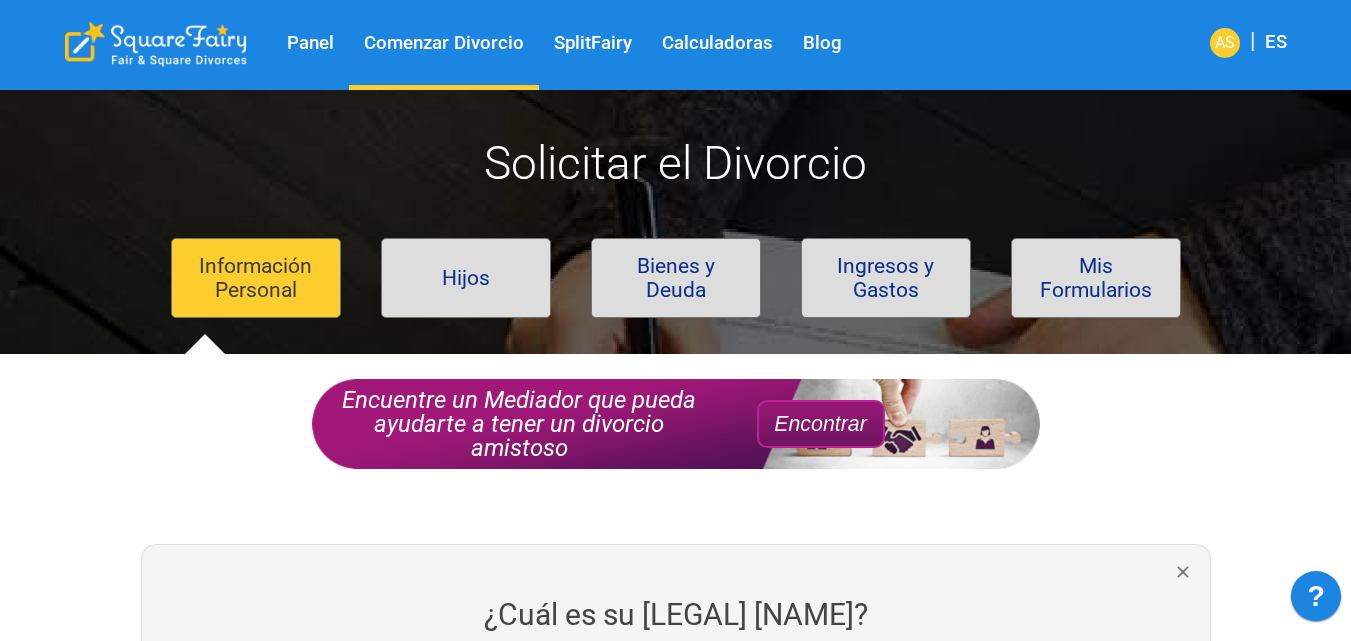 click on "Ingresos y Gastos" at bounding box center (886, 278) 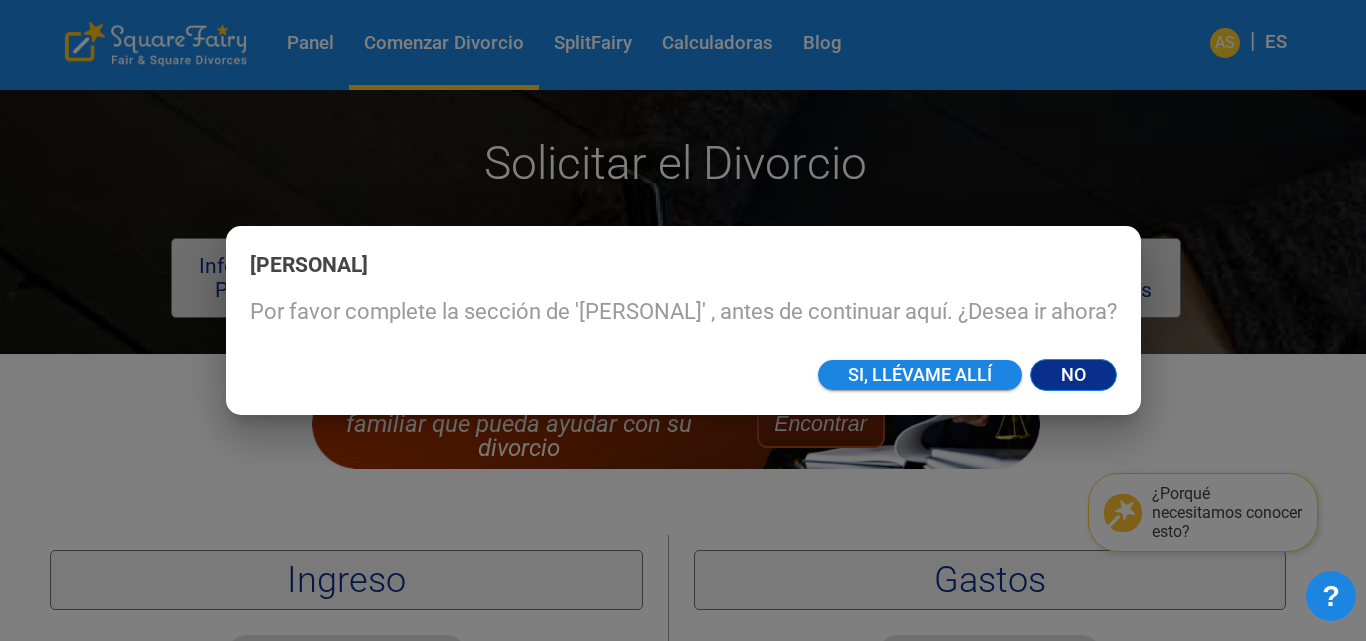 click on "No" at bounding box center [1073, 375] 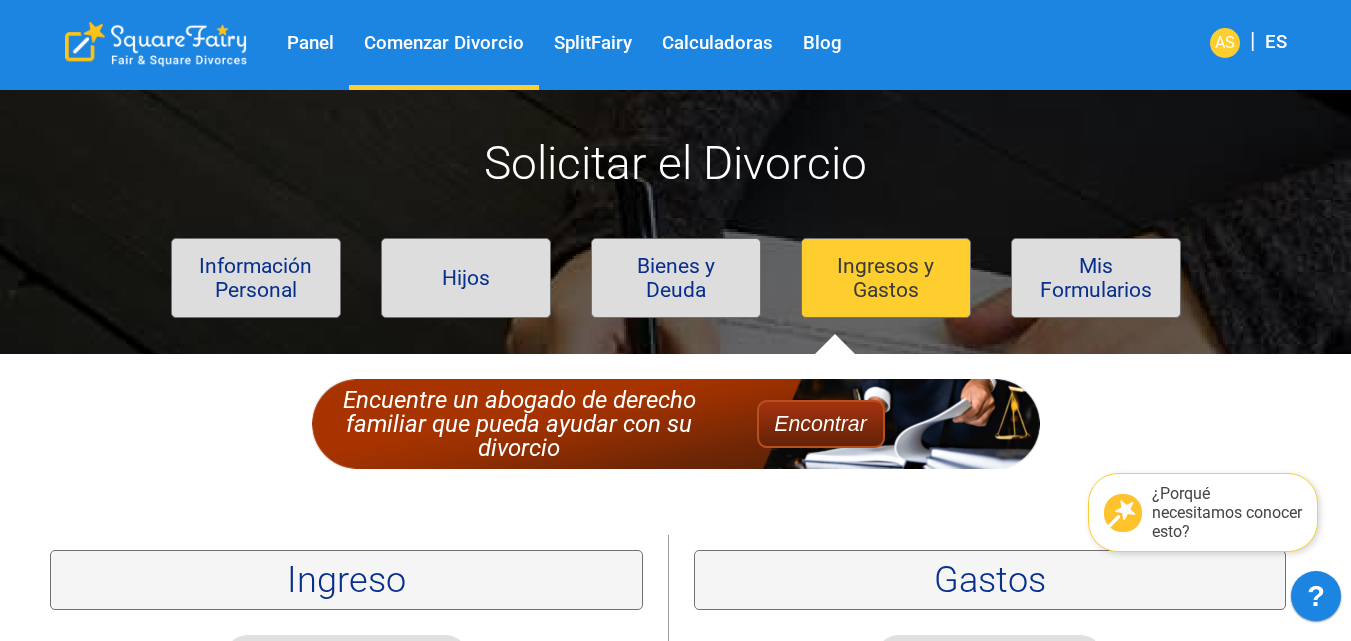click on "Información Personal Hijos Bienes y Deuda Ingresos y Gastos Mis Formularios" at bounding box center (668, 288) 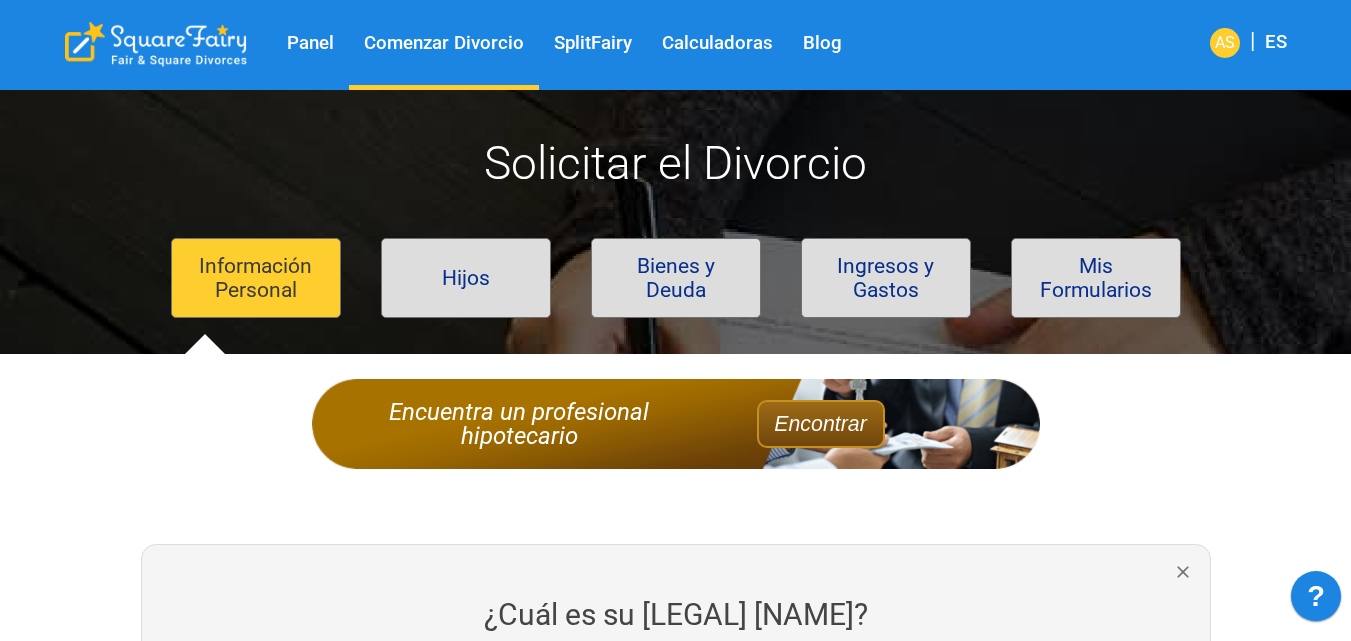 click on "Calculadoras" at bounding box center [717, 43] 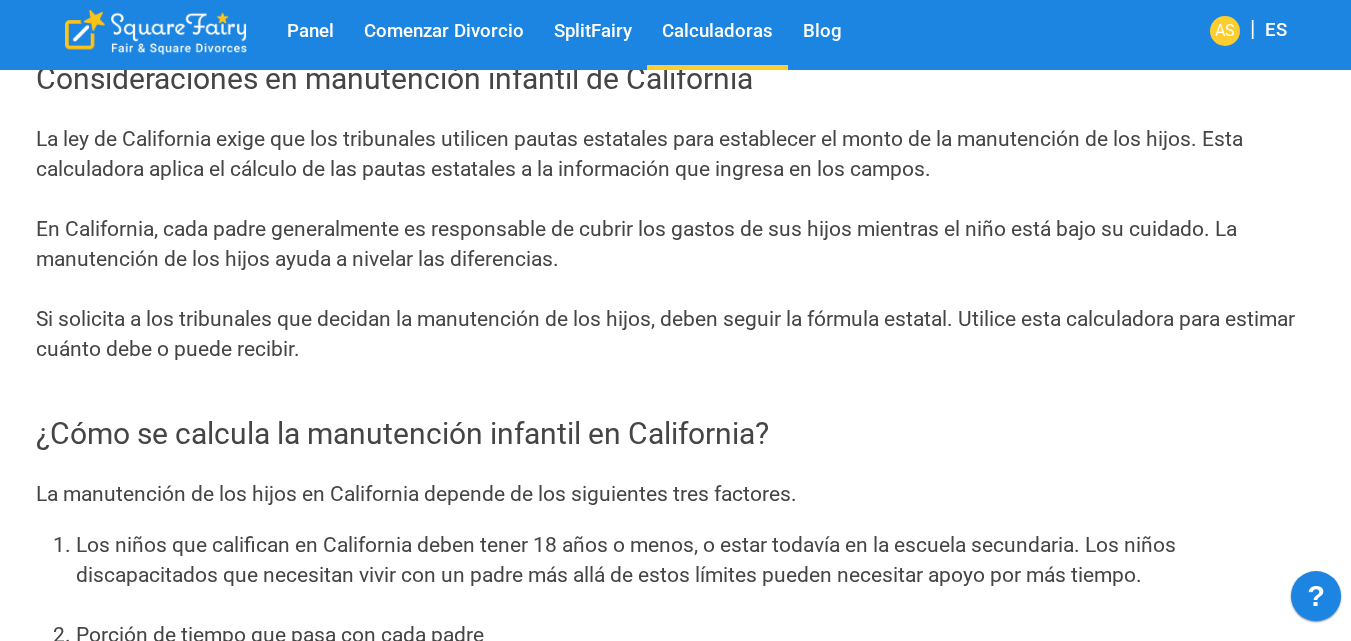 scroll, scrollTop: 900, scrollLeft: 0, axis: vertical 